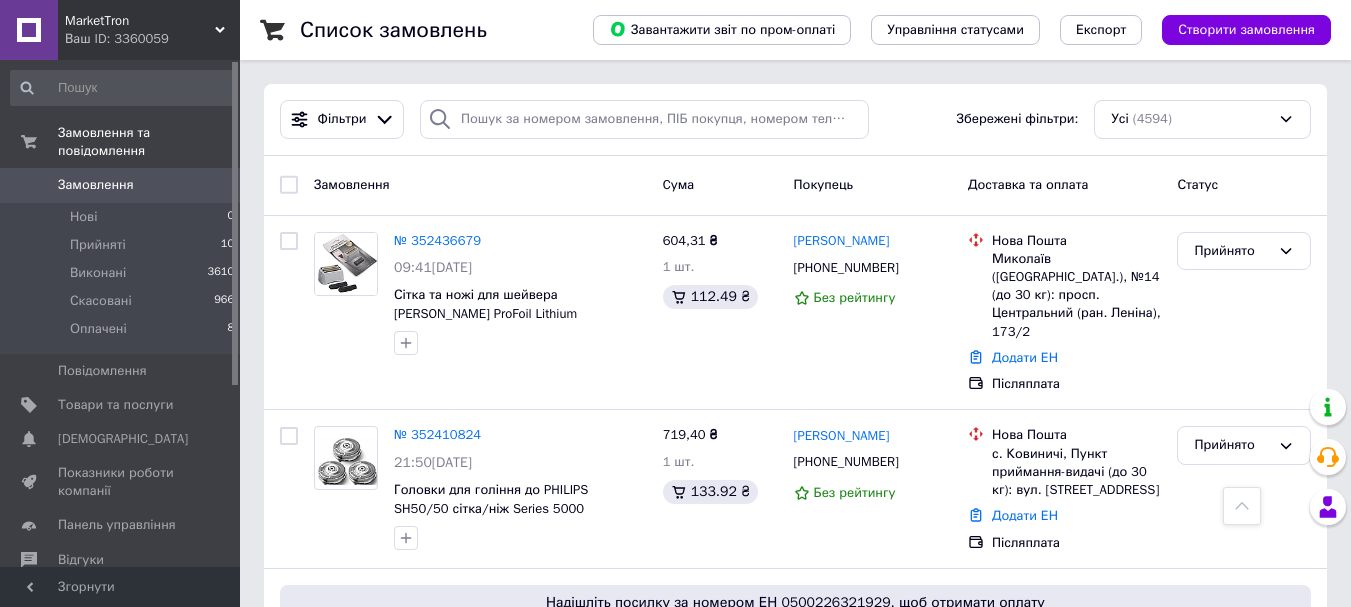 scroll, scrollTop: 700, scrollLeft: 0, axis: vertical 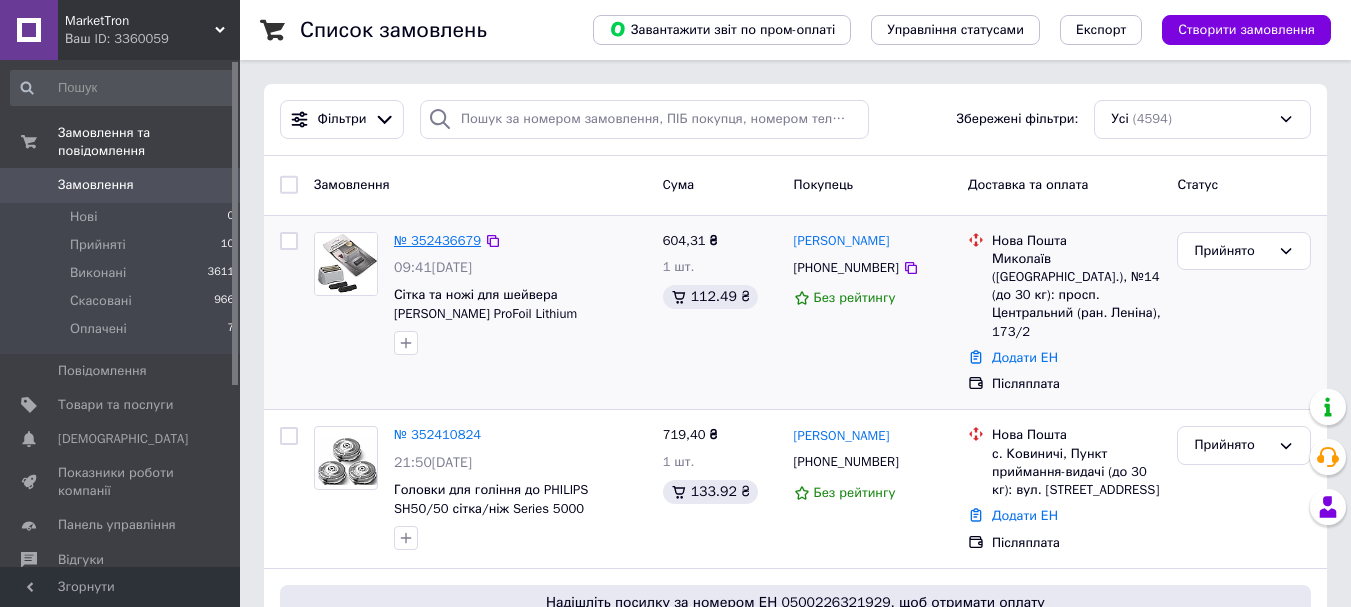 click on "№ 352436679" at bounding box center [437, 240] 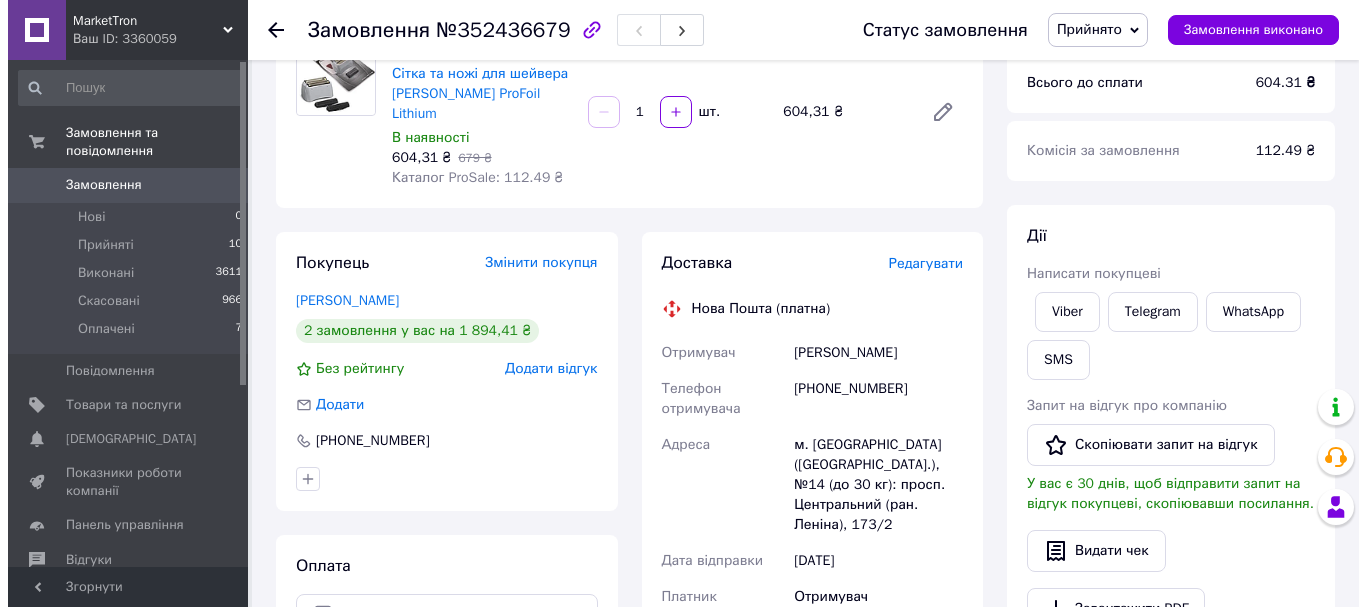 scroll, scrollTop: 200, scrollLeft: 0, axis: vertical 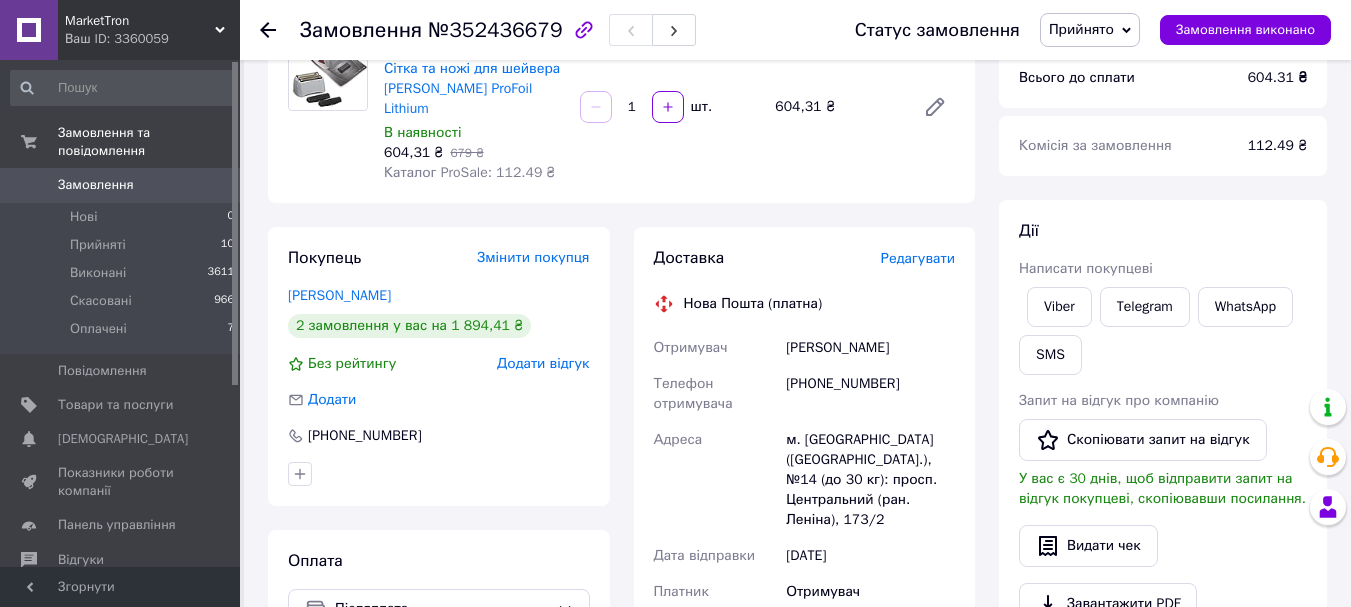 click on "Редагувати" at bounding box center (918, 258) 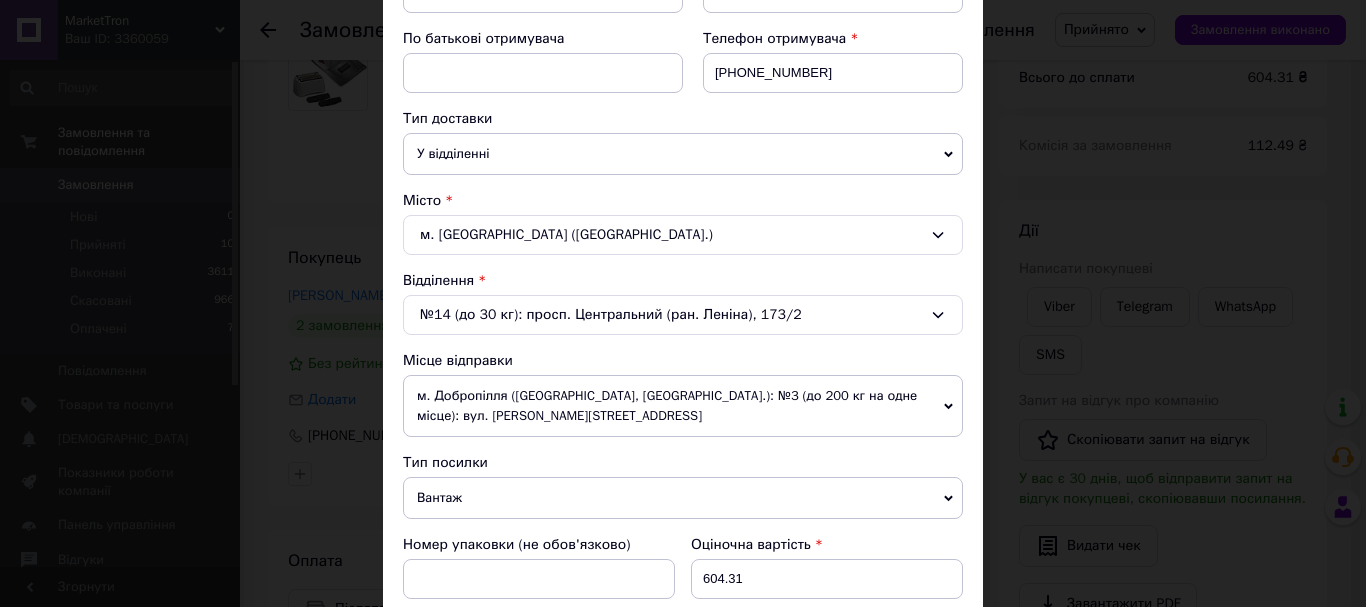 scroll, scrollTop: 400, scrollLeft: 0, axis: vertical 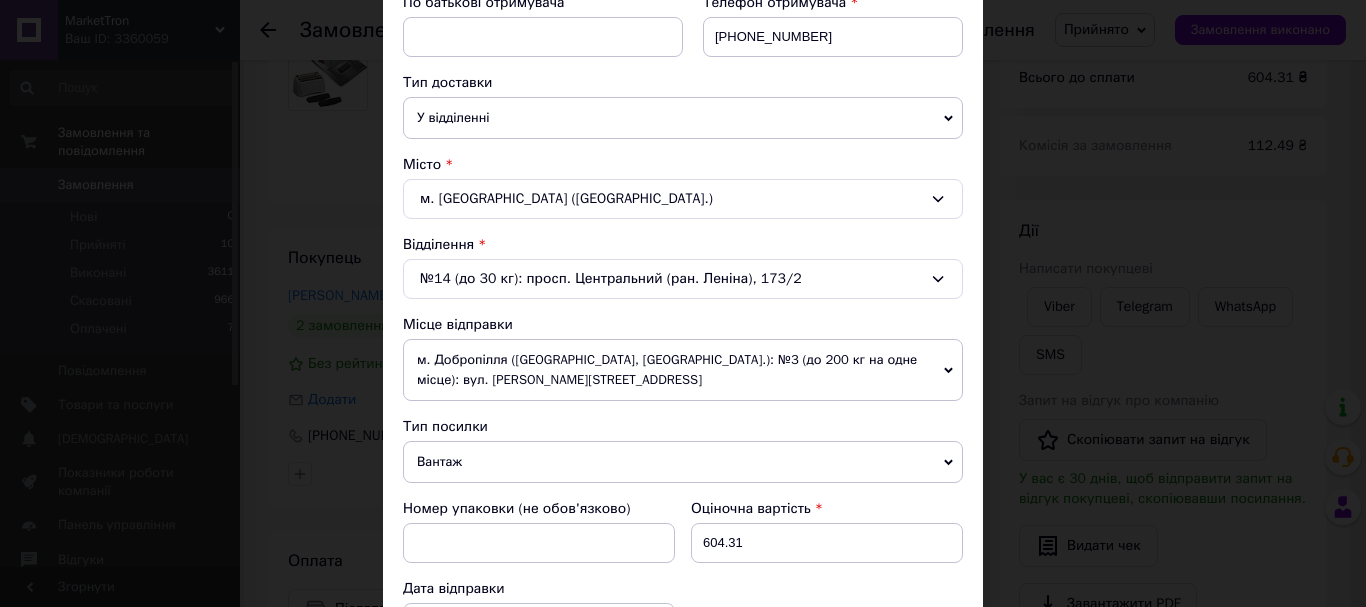 click on "Вантаж" at bounding box center [683, 462] 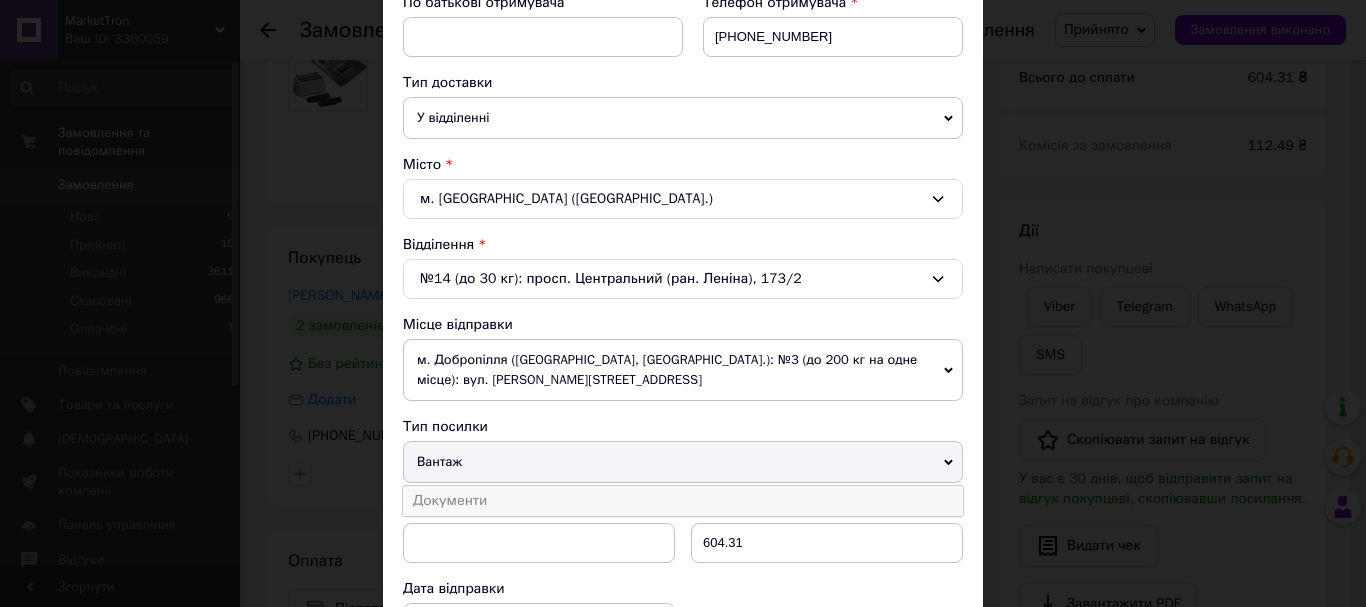 click on "Документи" at bounding box center [683, 501] 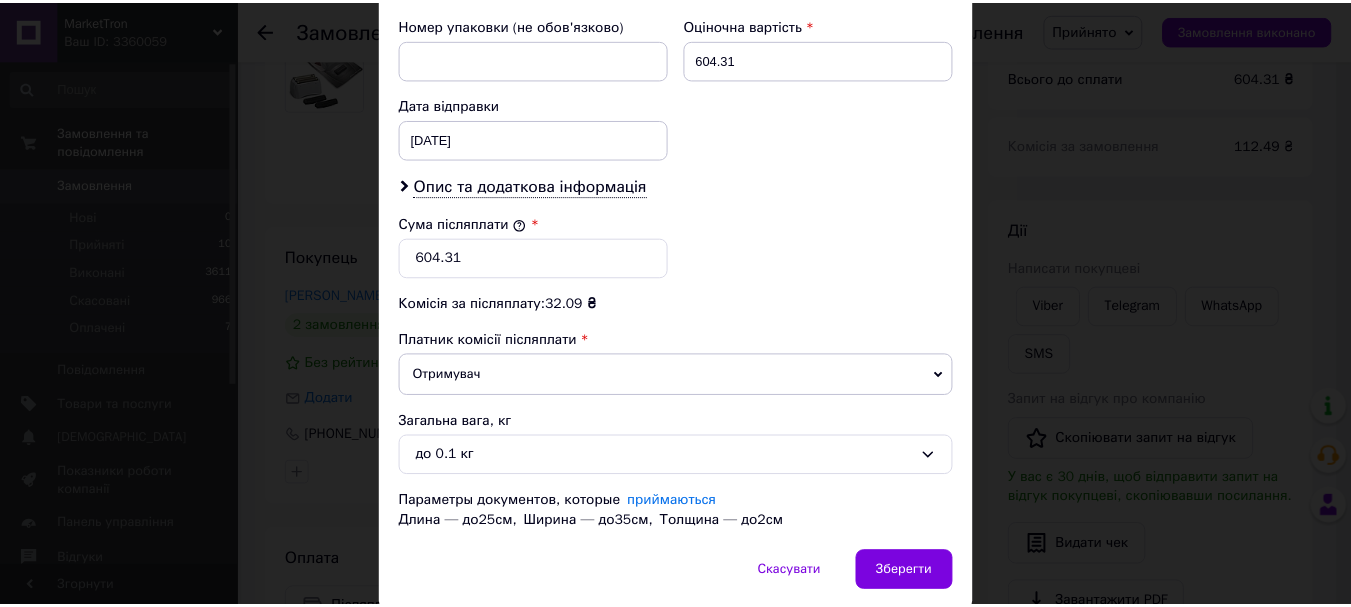 scroll, scrollTop: 959, scrollLeft: 0, axis: vertical 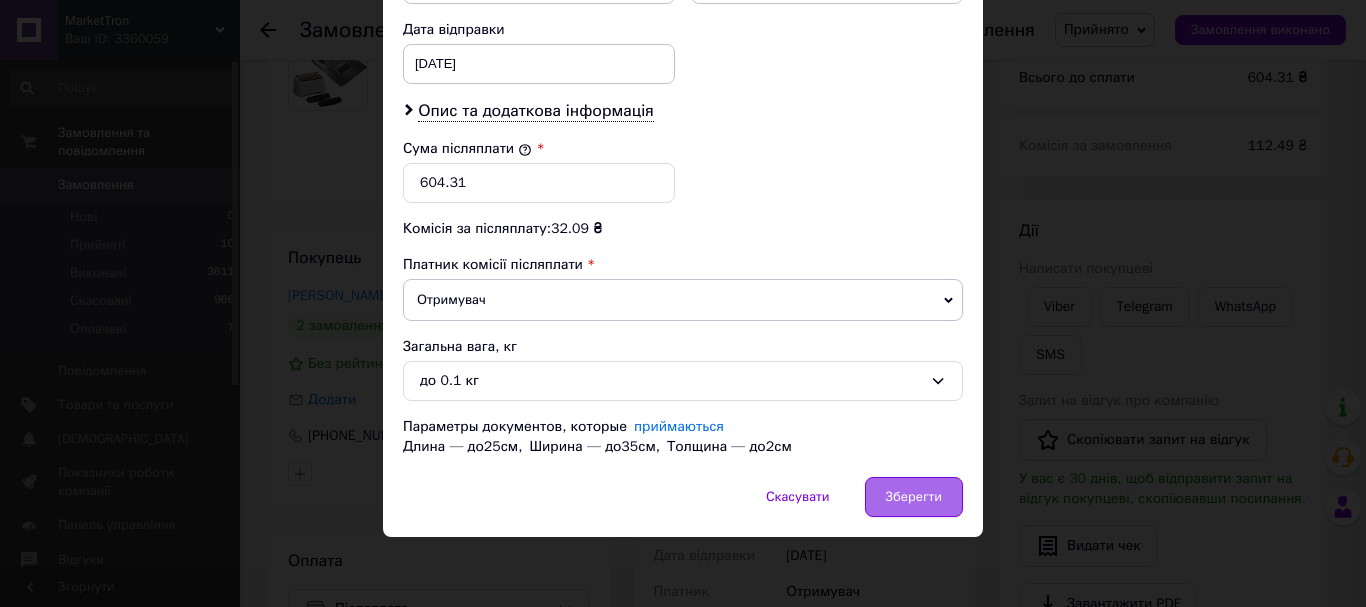 click on "Зберегти" at bounding box center [914, 497] 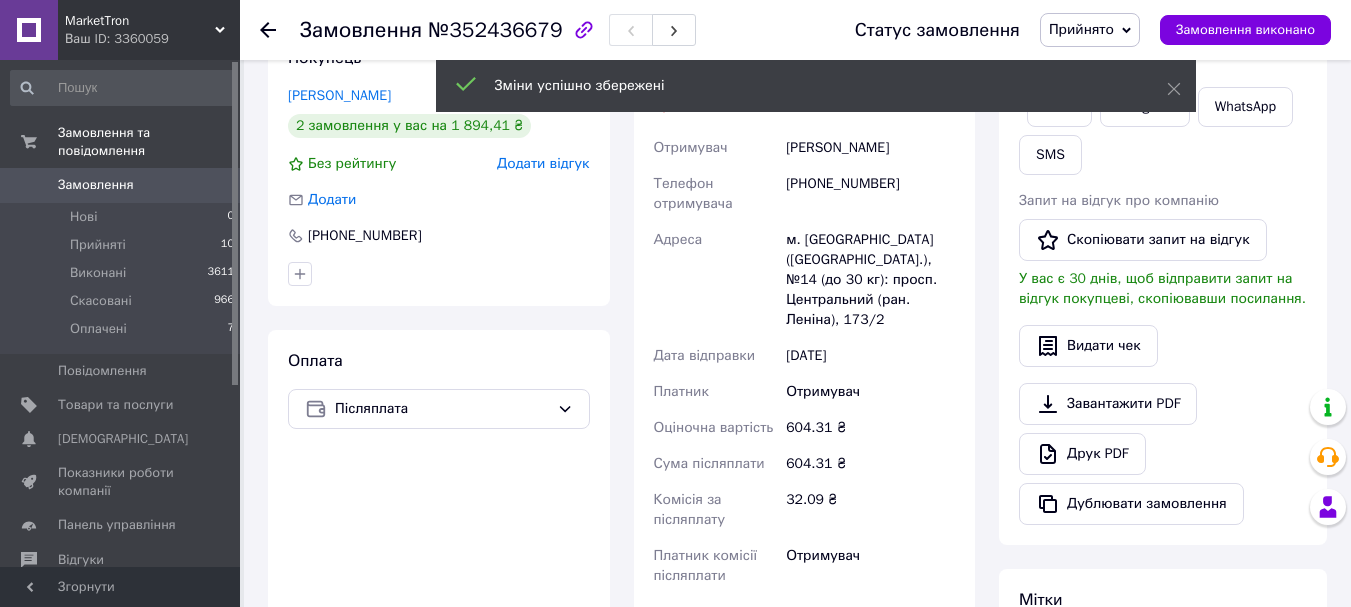 scroll, scrollTop: 600, scrollLeft: 0, axis: vertical 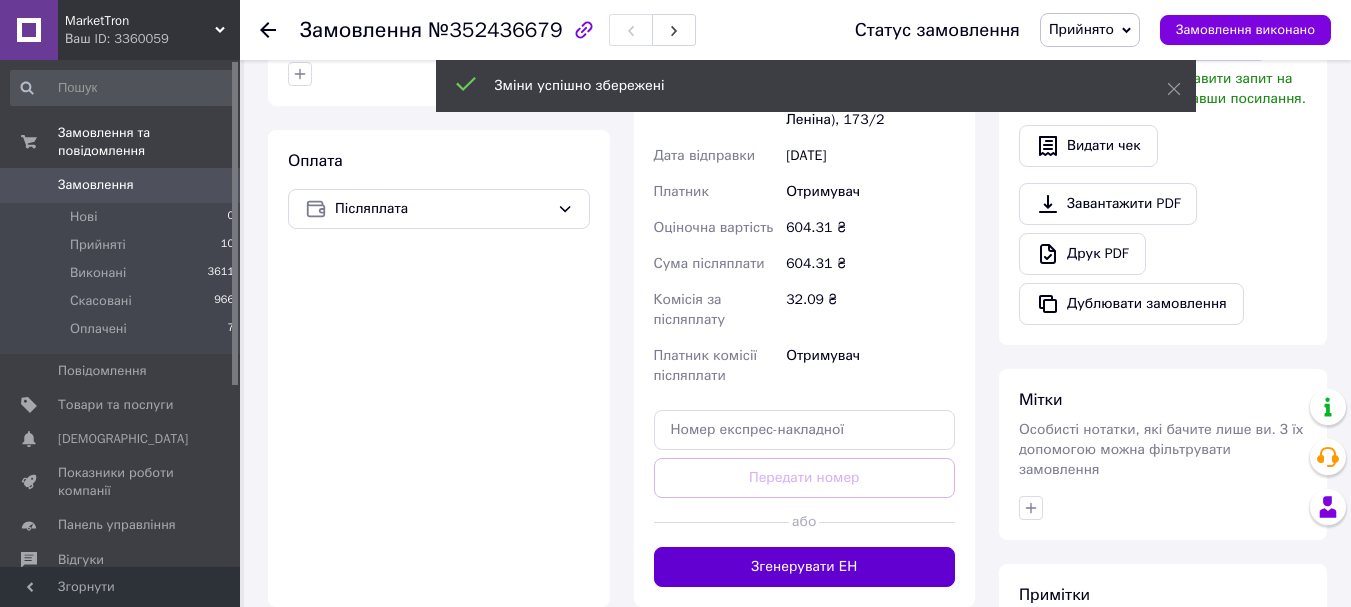 click on "Згенерувати ЕН" at bounding box center (805, 567) 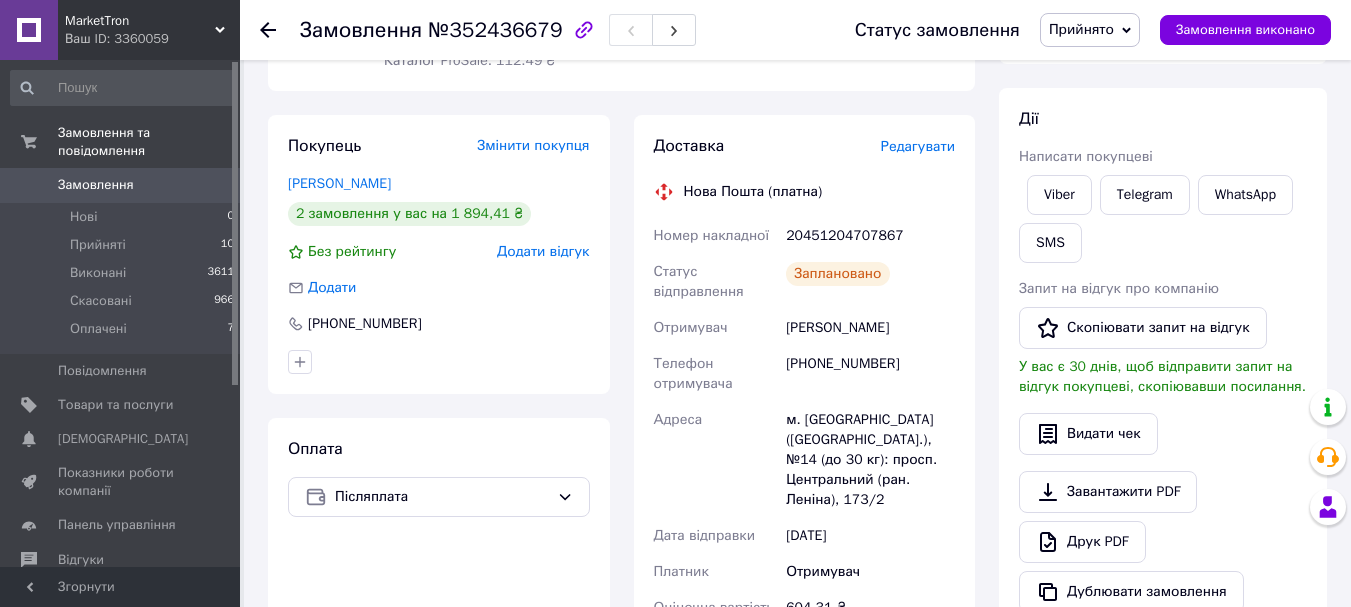 scroll, scrollTop: 300, scrollLeft: 0, axis: vertical 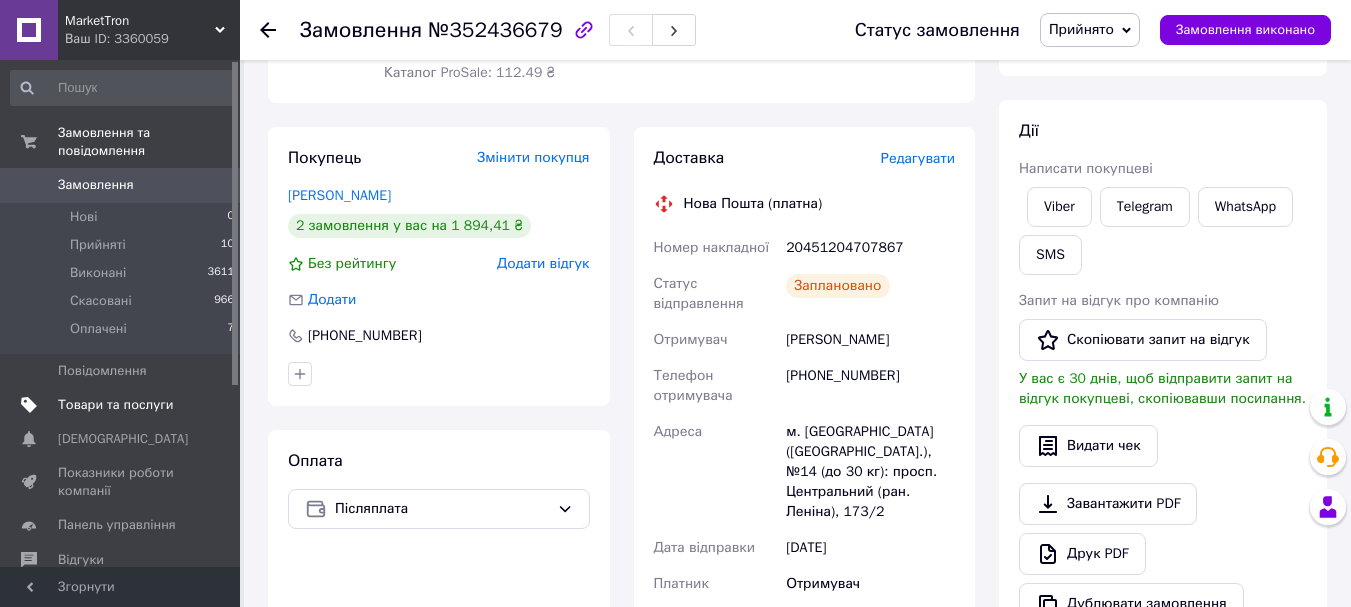 click on "Товари та послуги" at bounding box center [123, 405] 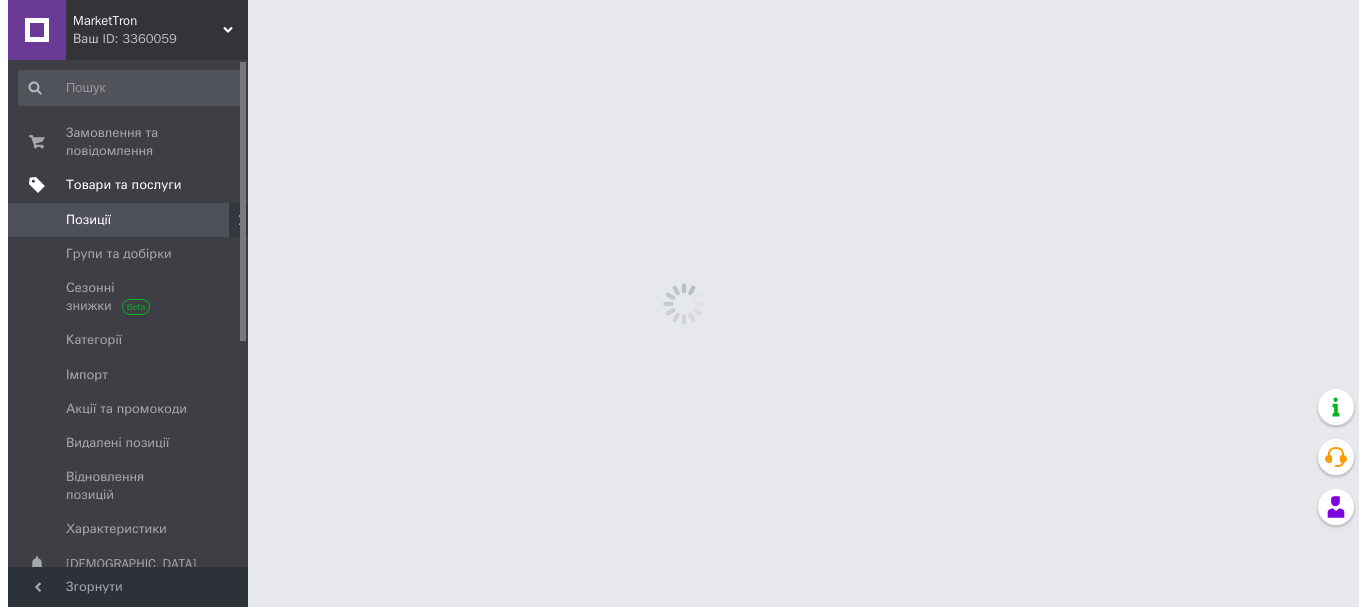scroll, scrollTop: 0, scrollLeft: 0, axis: both 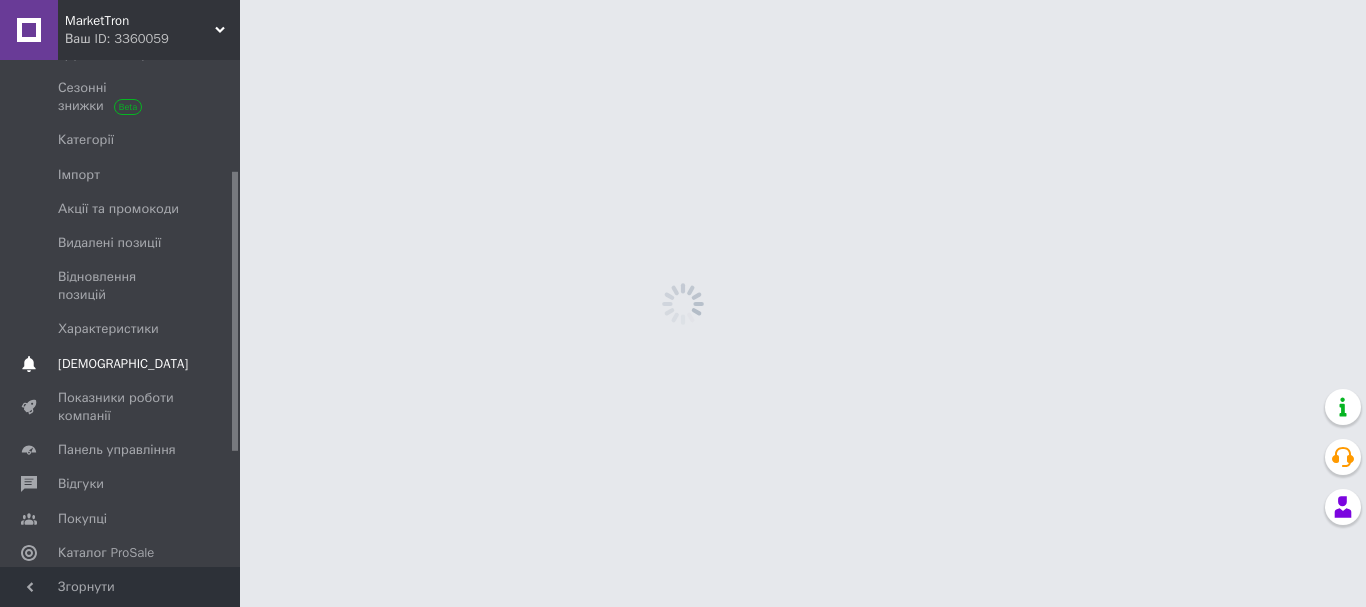 click on "[DEMOGRAPHIC_DATA]" at bounding box center [123, 364] 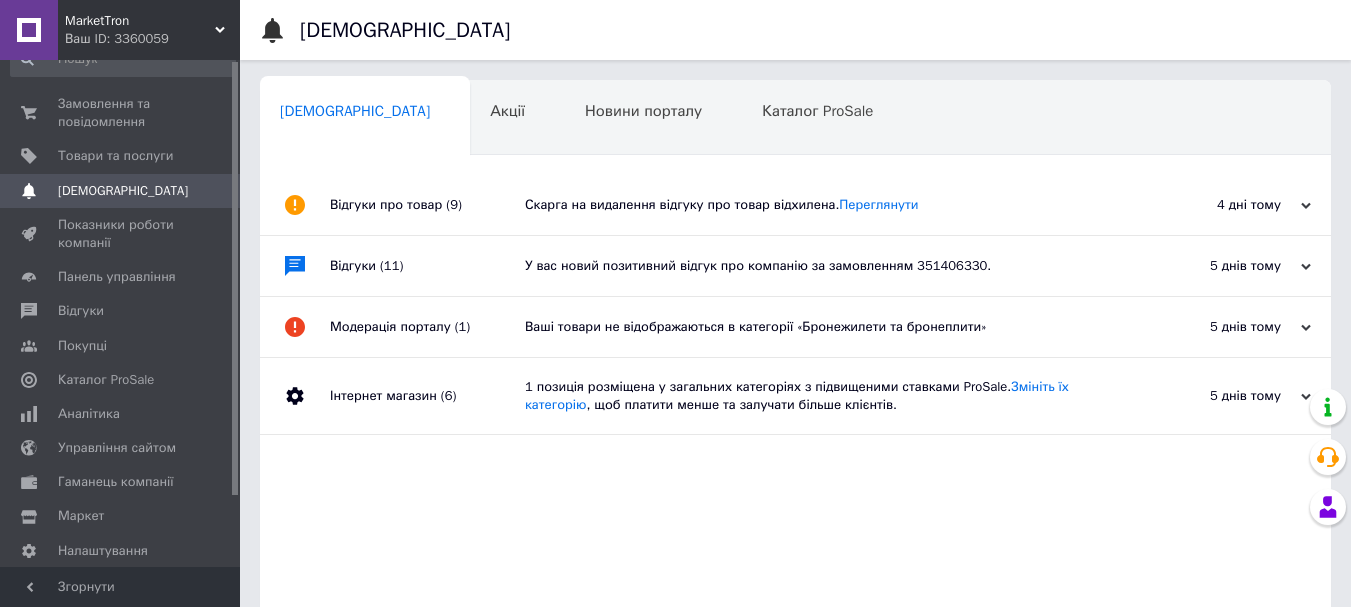 scroll, scrollTop: 0, scrollLeft: 0, axis: both 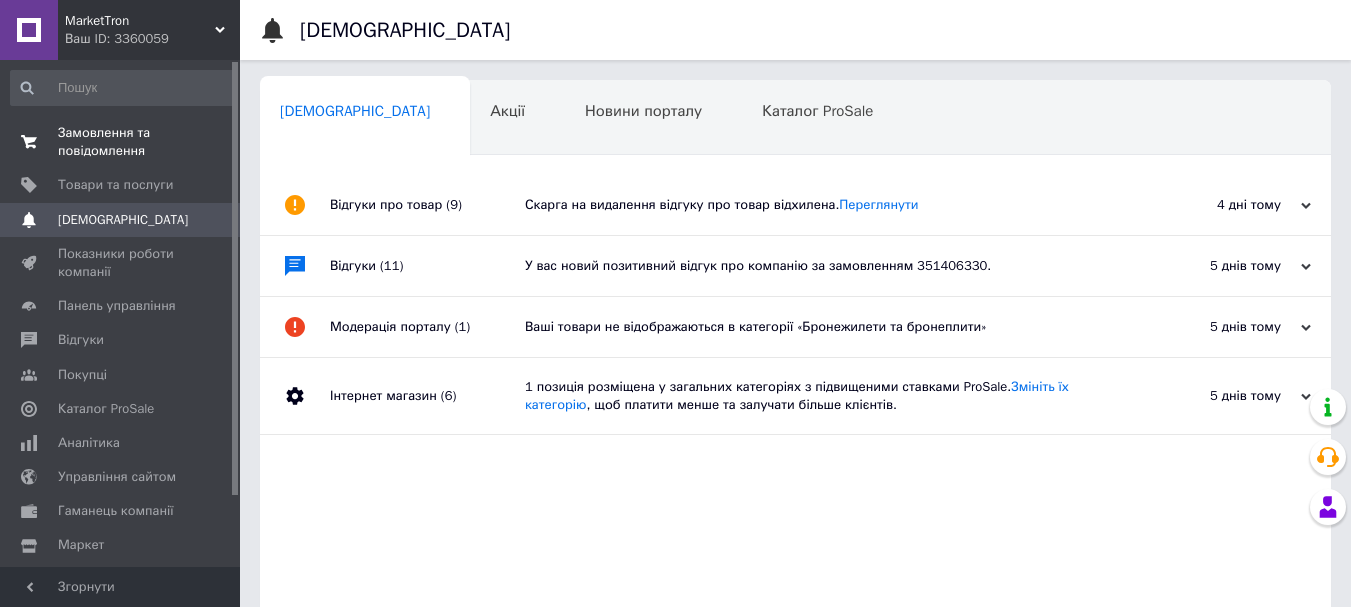 click on "Замовлення та повідомлення" at bounding box center [121, 142] 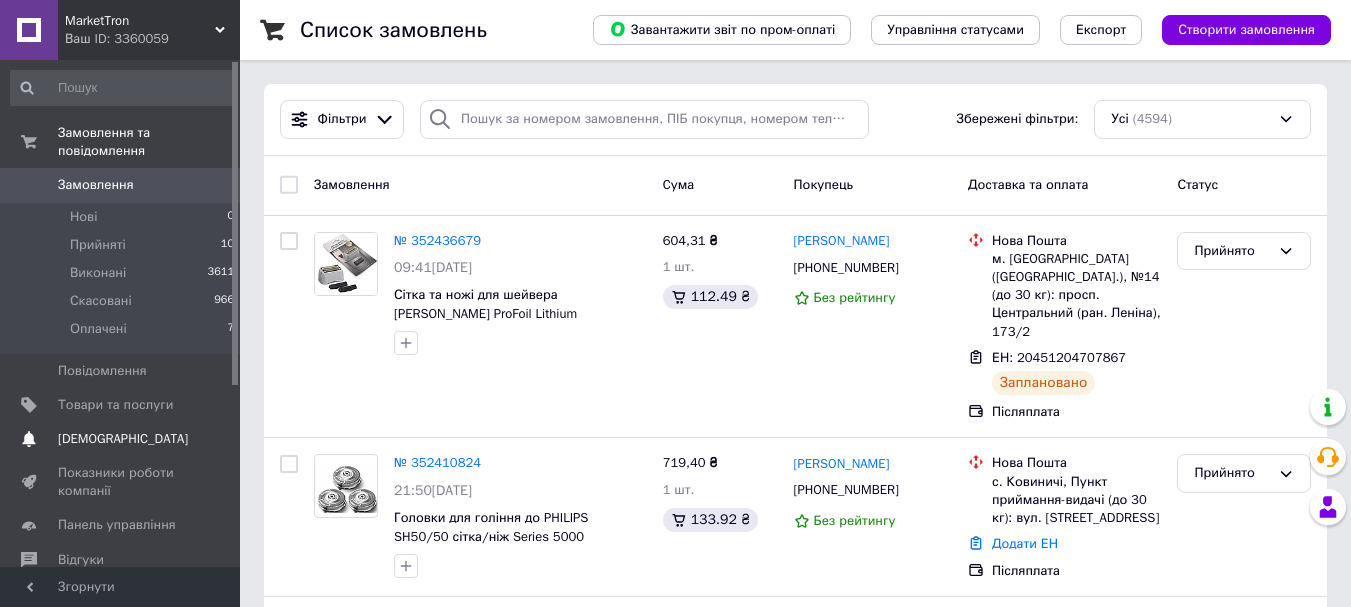 click on "[DEMOGRAPHIC_DATA]" at bounding box center [123, 439] 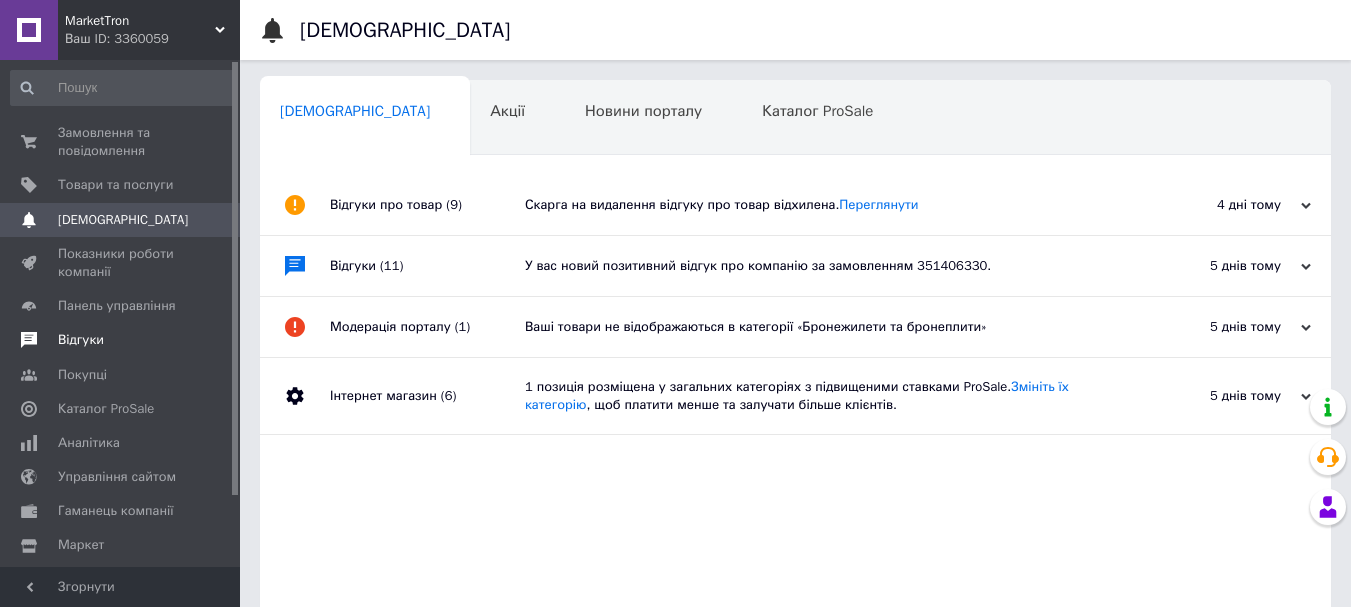 click on "Відгуки" at bounding box center [123, 340] 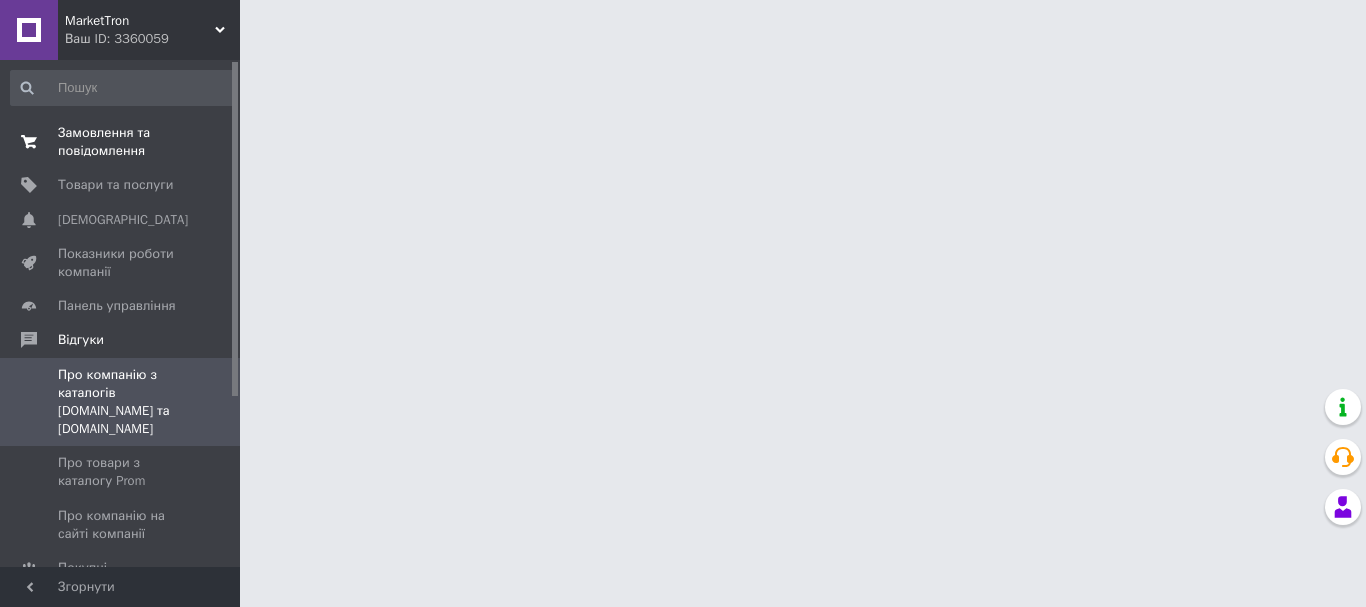 click on "Замовлення та повідомлення" at bounding box center (121, 142) 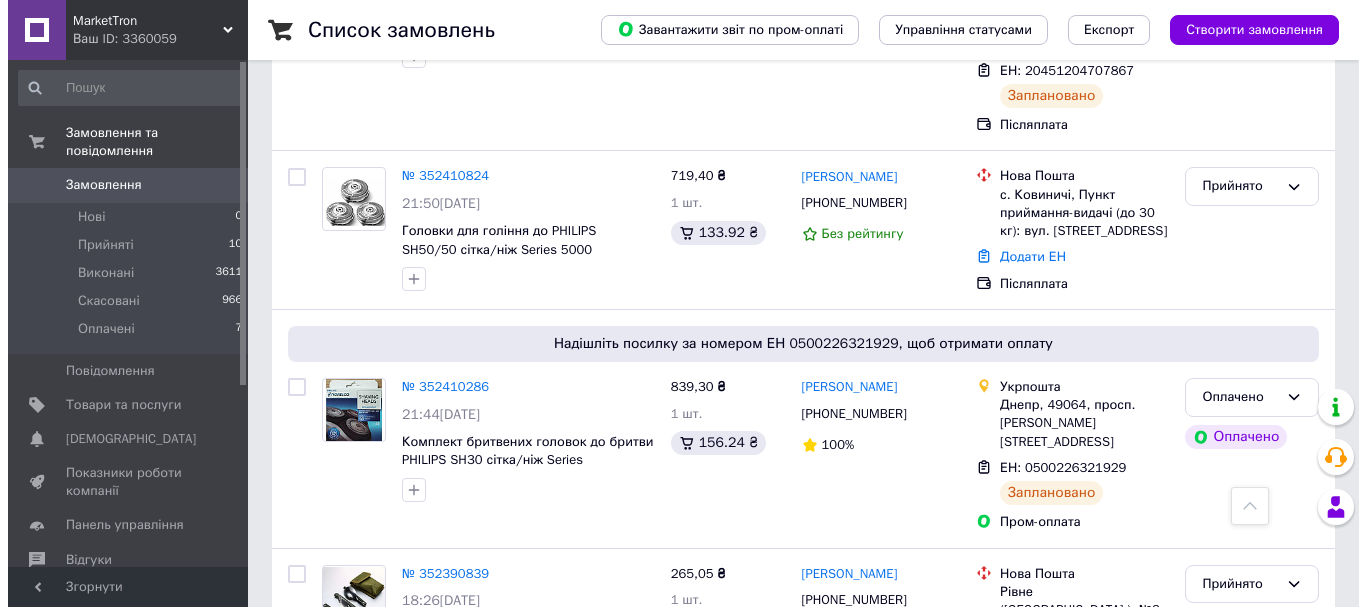 scroll, scrollTop: 200, scrollLeft: 0, axis: vertical 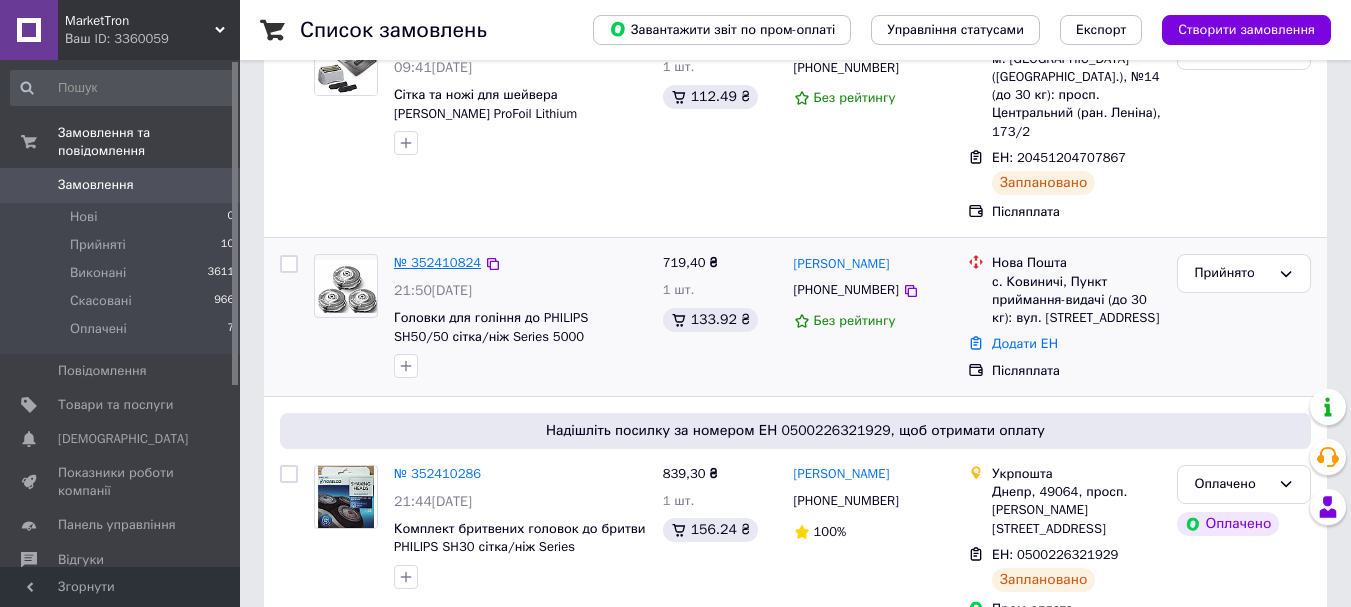 click on "№ 352410824" at bounding box center (437, 262) 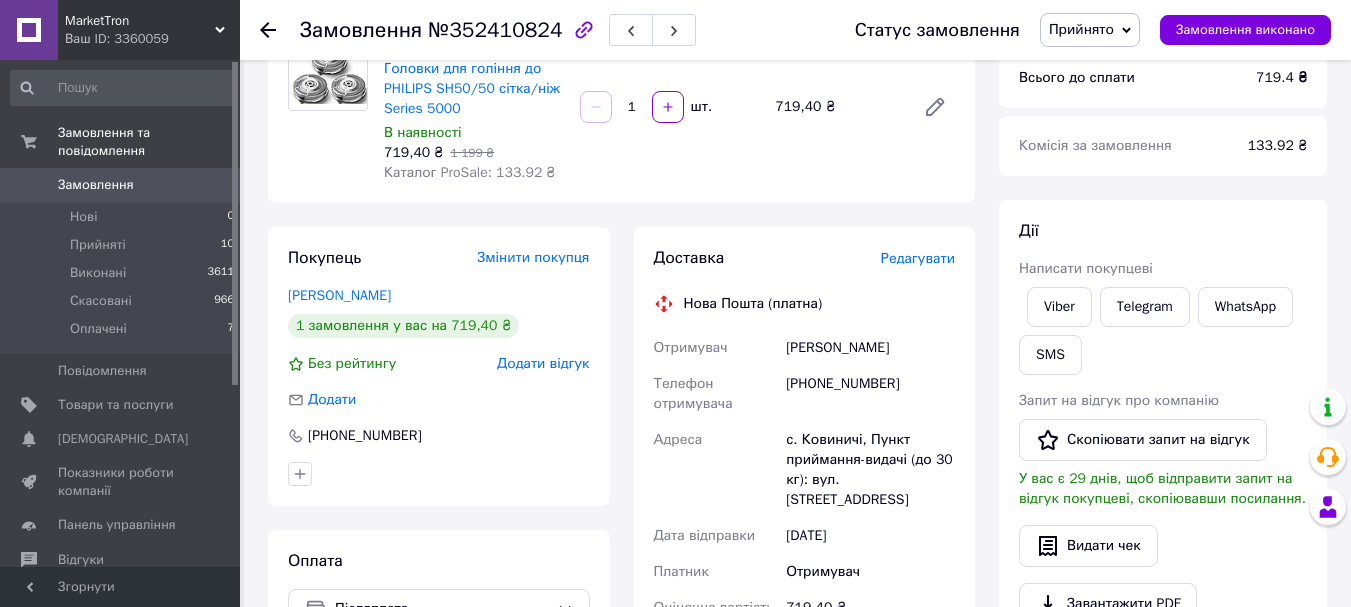 click on "Редагувати" at bounding box center (918, 258) 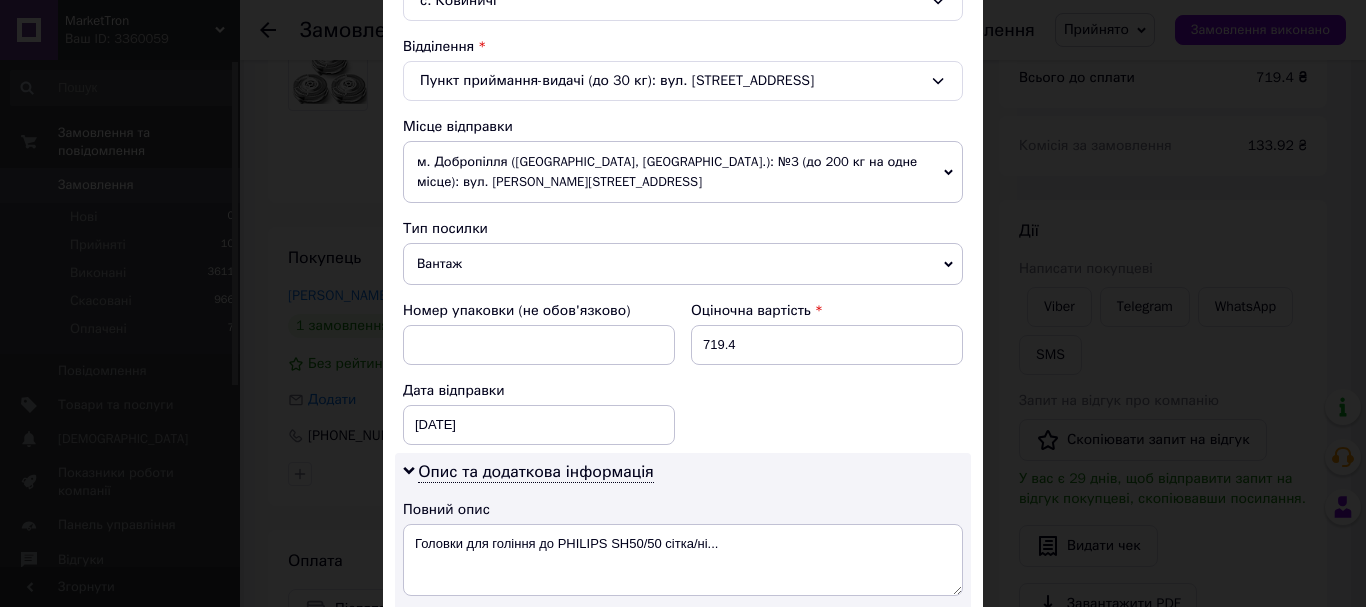 scroll, scrollTop: 600, scrollLeft: 0, axis: vertical 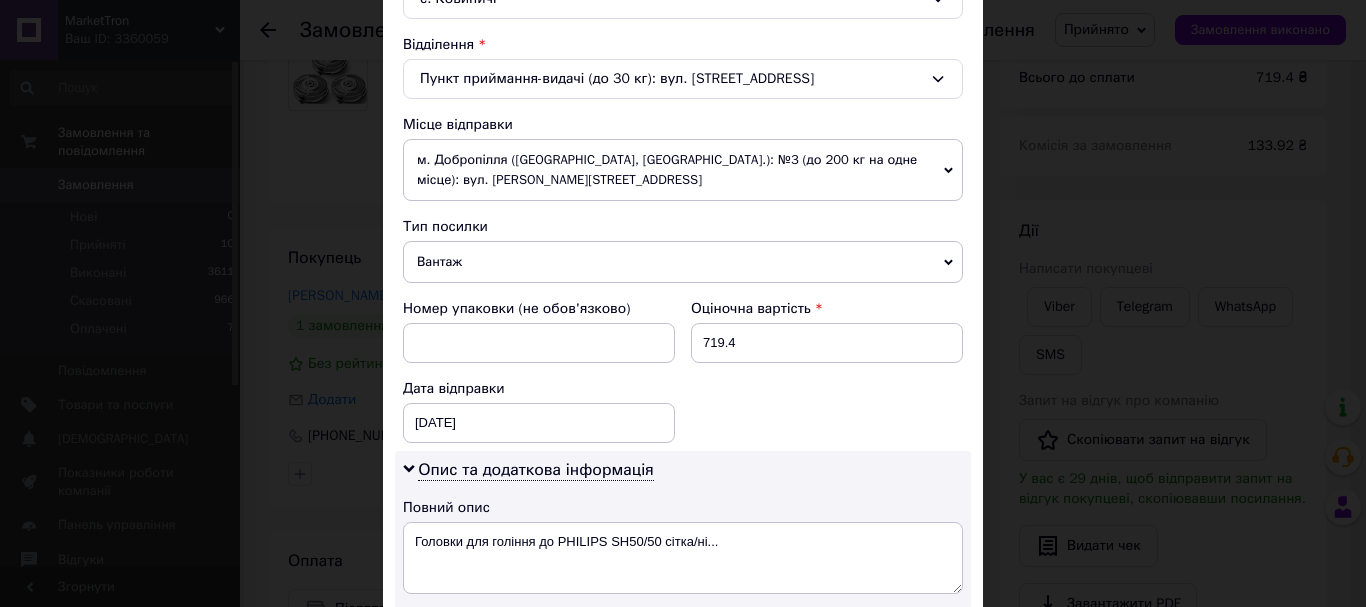 click on "Вантаж" at bounding box center (683, 262) 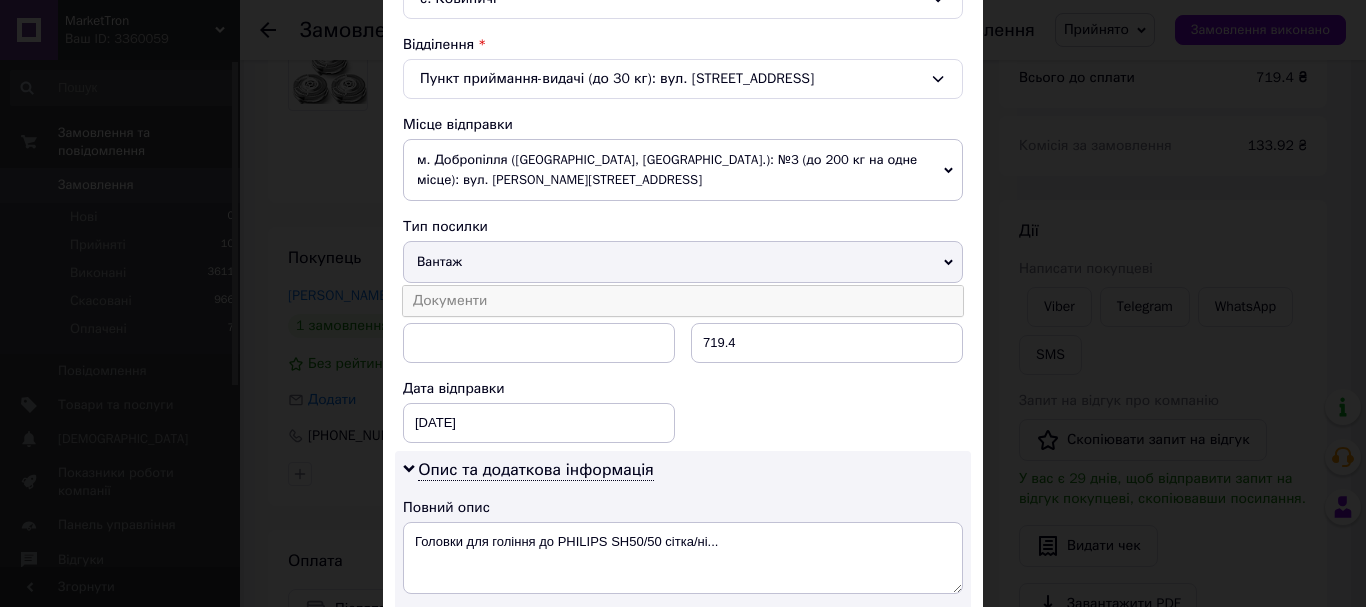 click on "Документи" at bounding box center (683, 301) 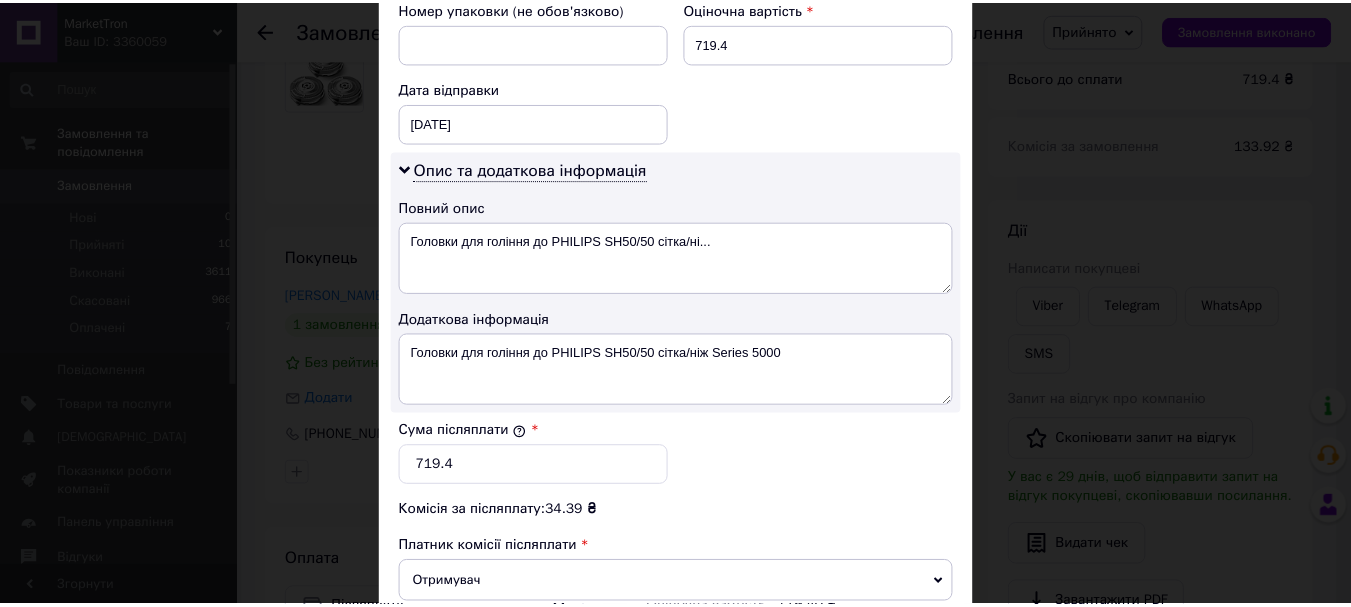 scroll, scrollTop: 1100, scrollLeft: 0, axis: vertical 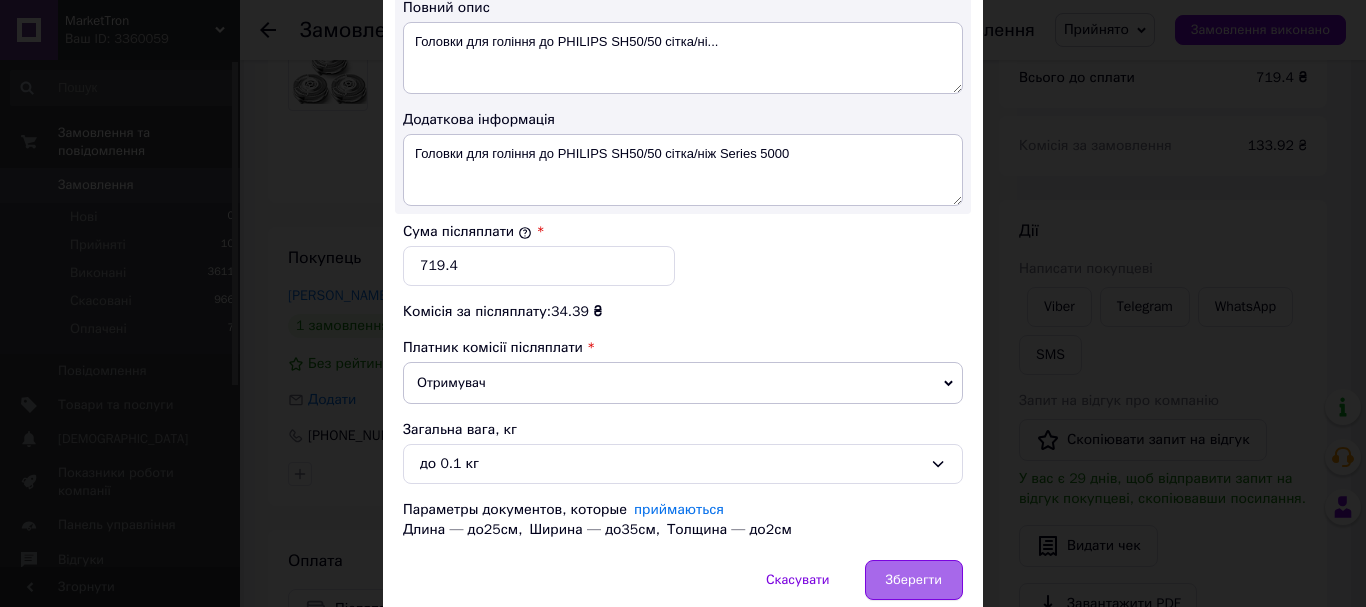 click on "Зберегти" at bounding box center (914, 580) 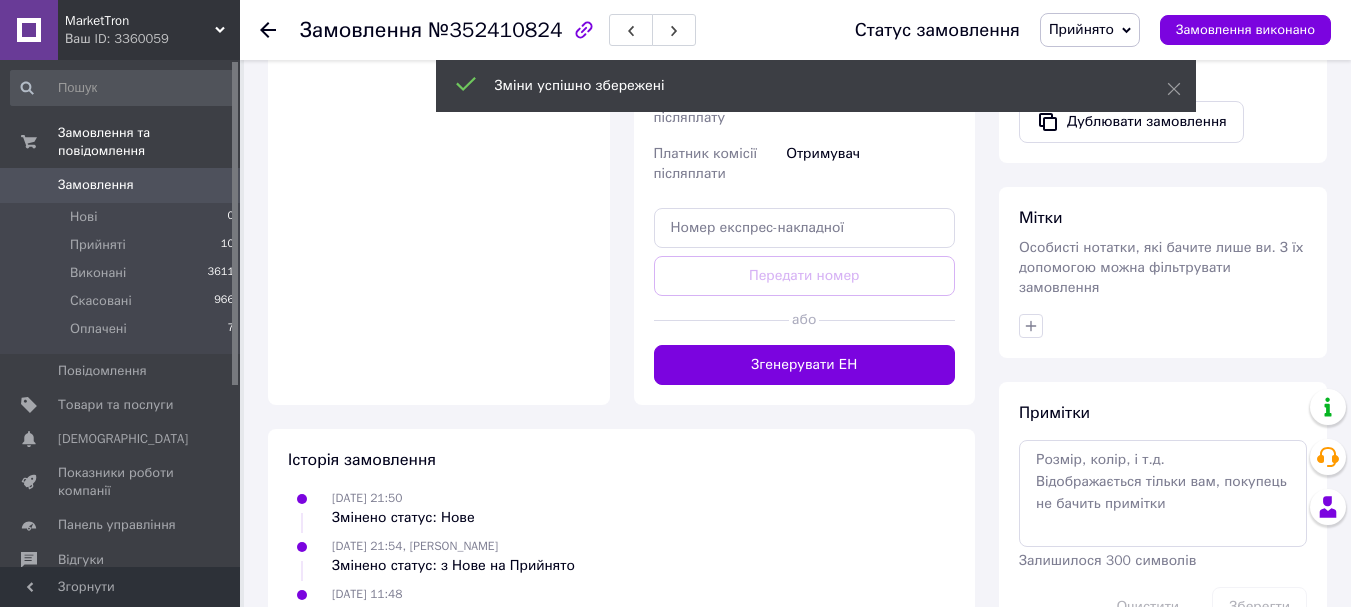 scroll, scrollTop: 800, scrollLeft: 0, axis: vertical 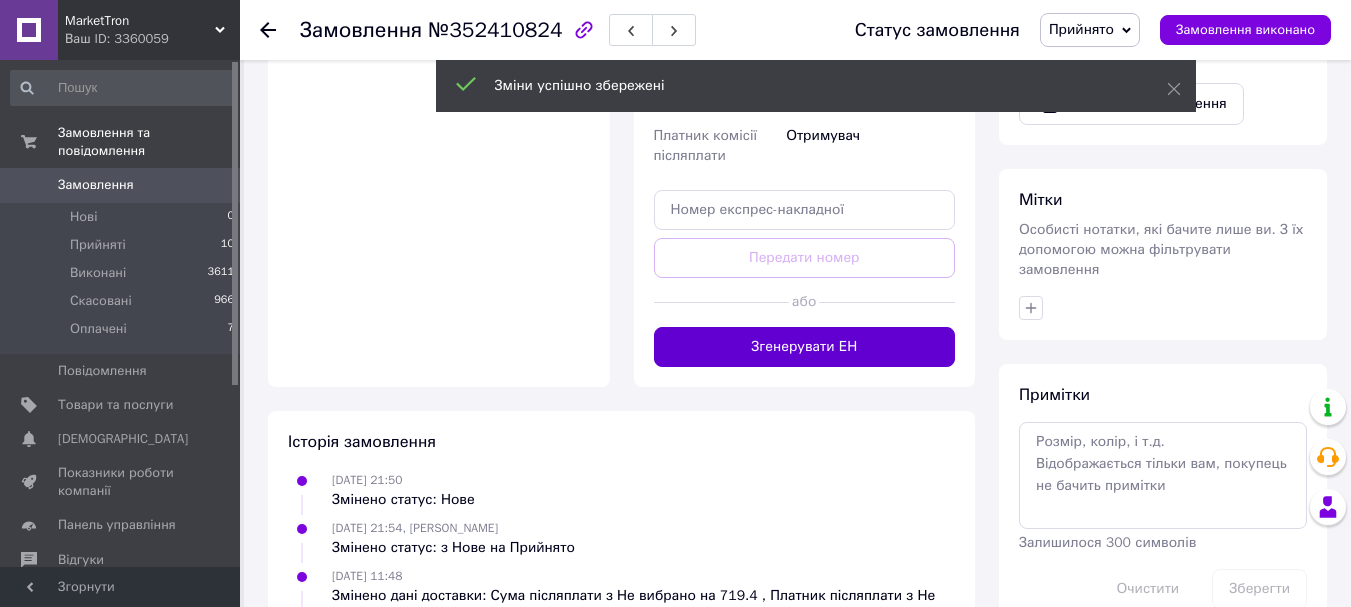 click on "Згенерувати ЕН" at bounding box center [805, 347] 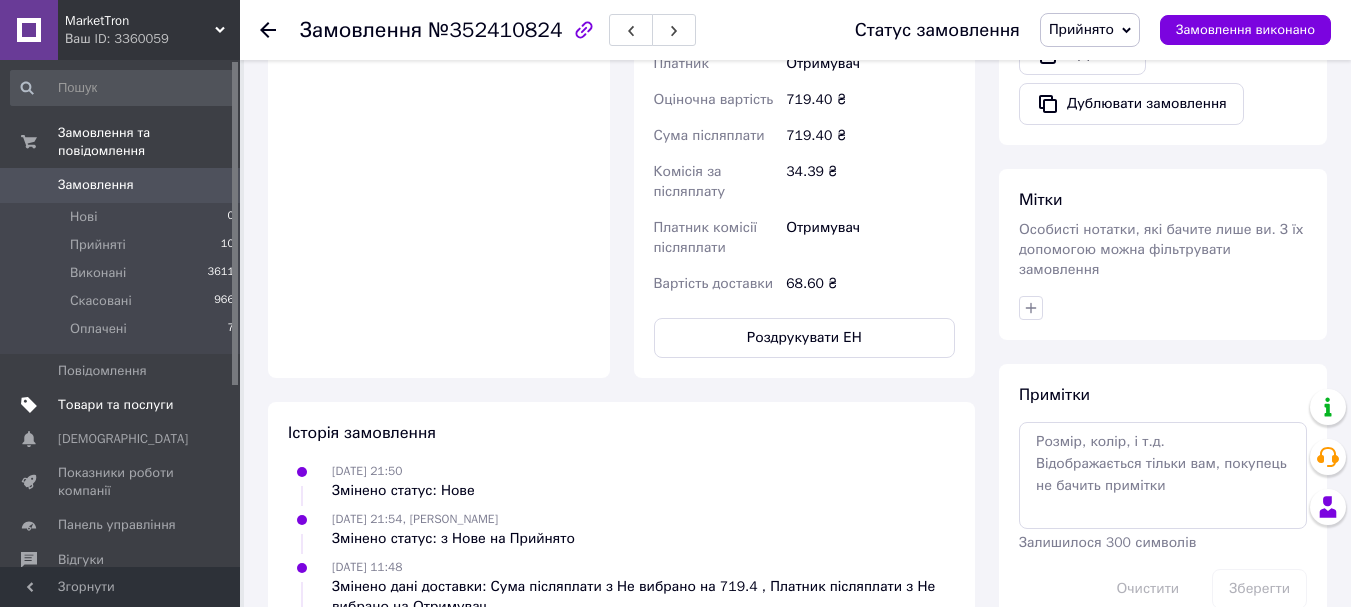 click on "Товари та послуги" at bounding box center (115, 405) 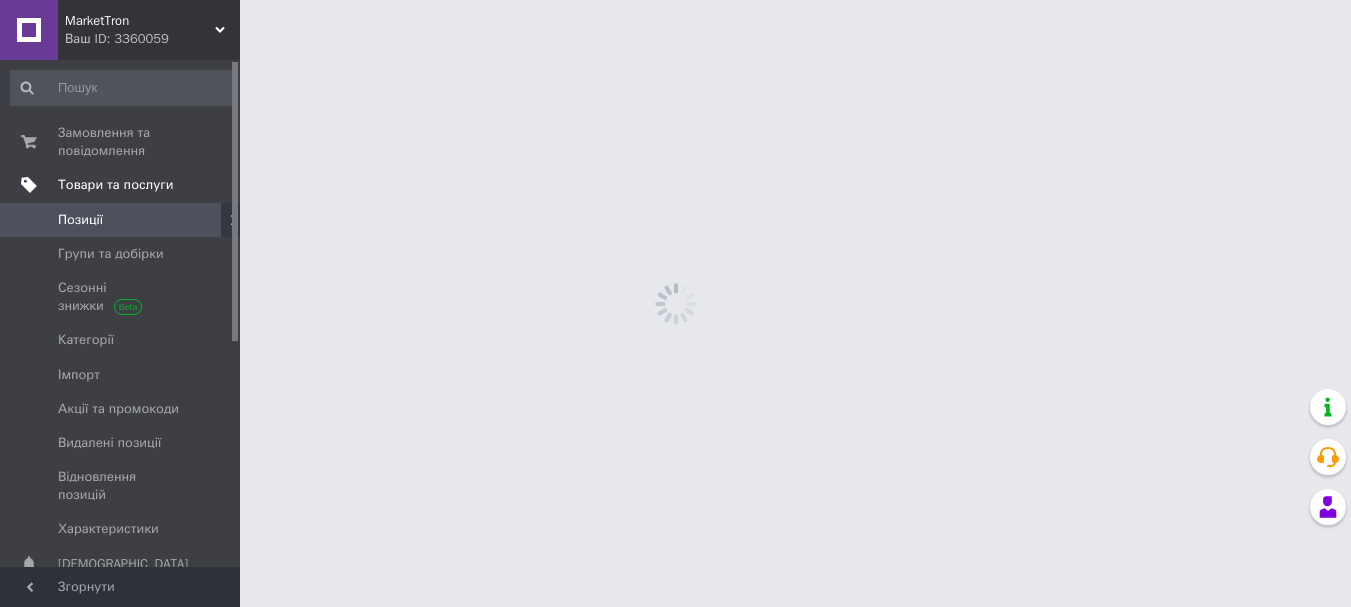 scroll, scrollTop: 0, scrollLeft: 0, axis: both 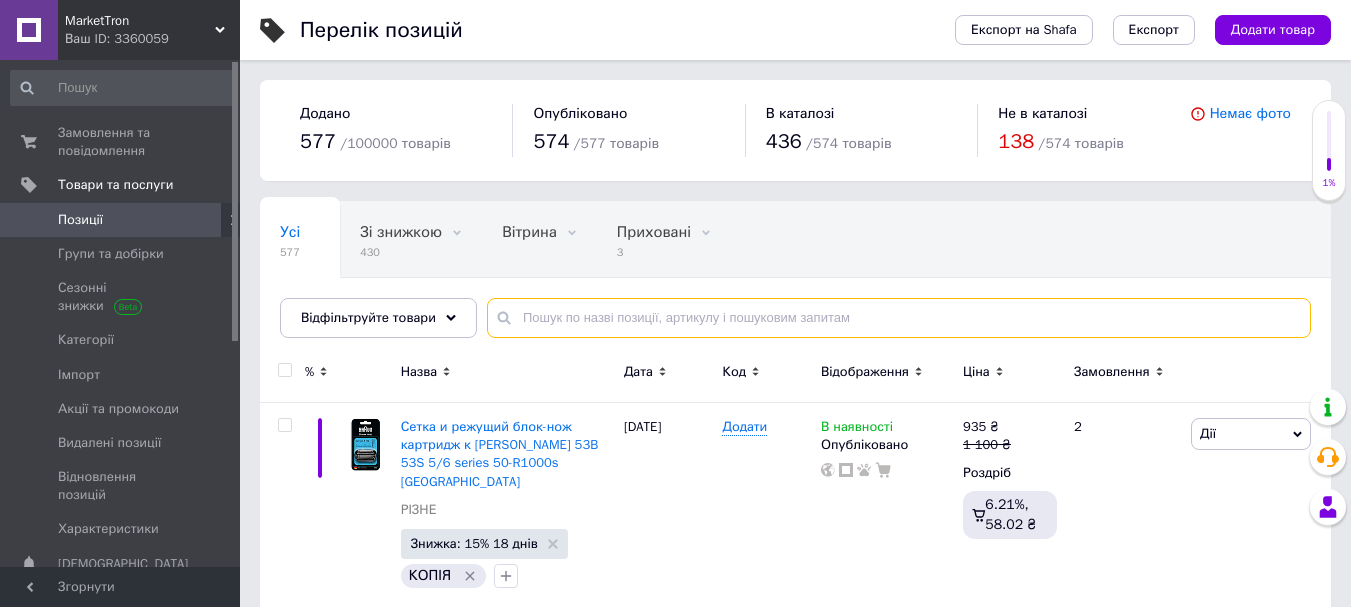 click at bounding box center [899, 318] 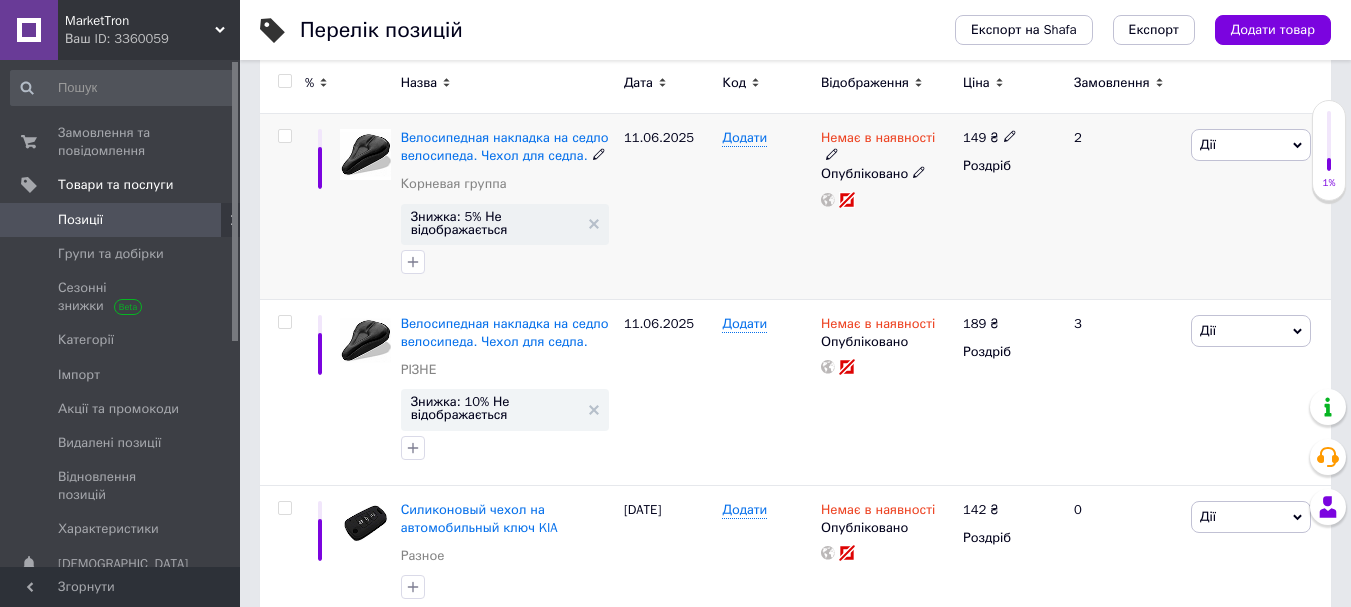 scroll, scrollTop: 300, scrollLeft: 0, axis: vertical 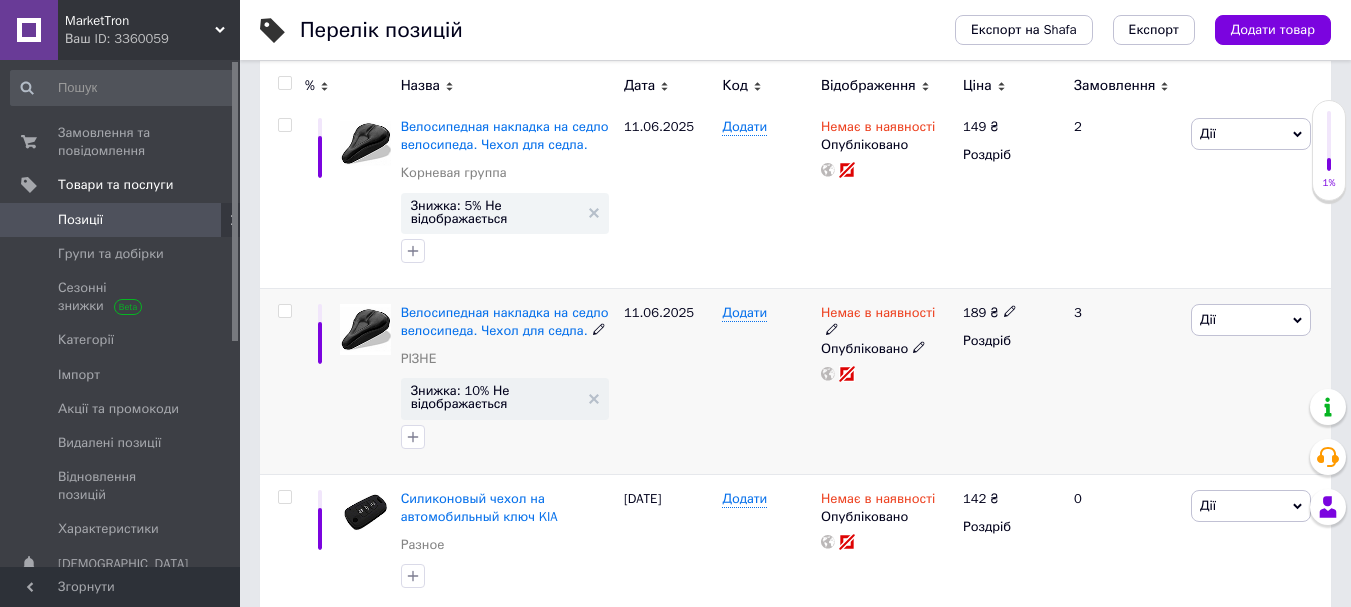 type on "чохол" 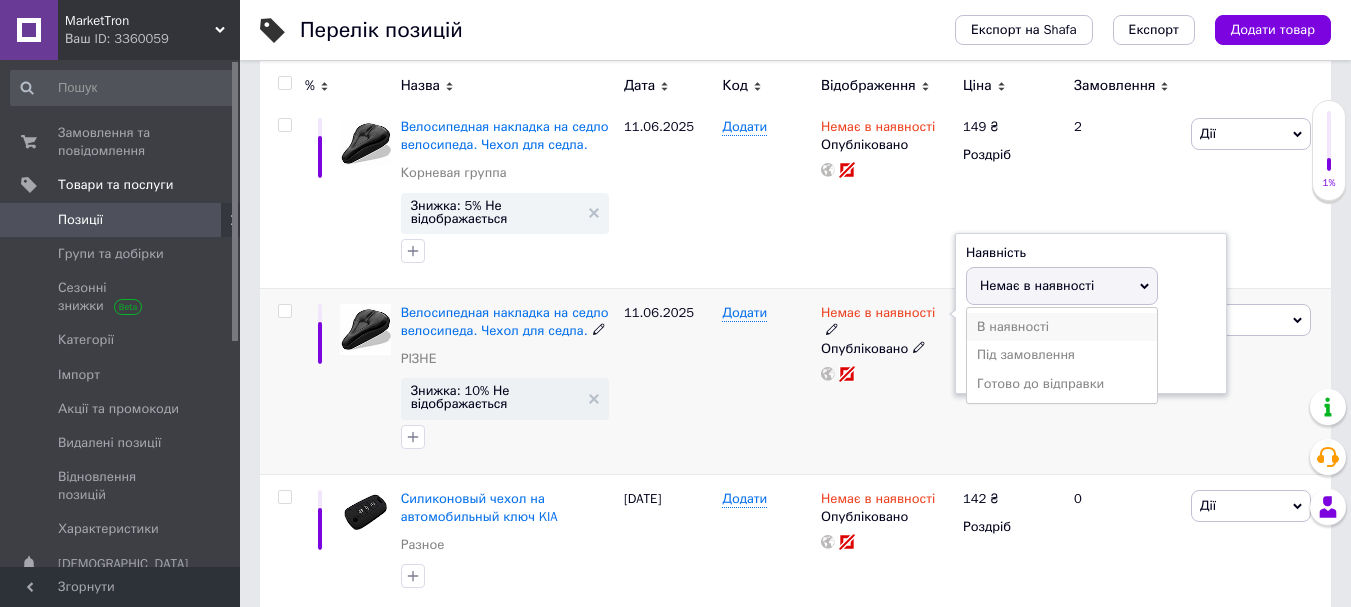 click on "В наявності" at bounding box center (1062, 327) 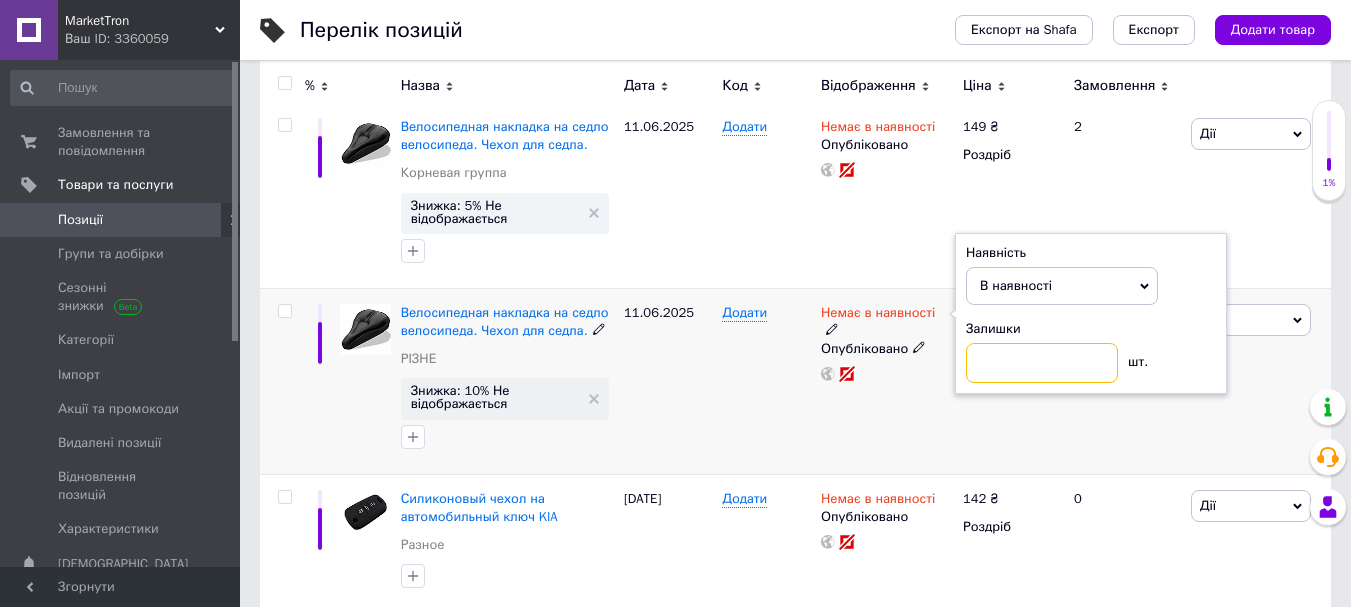 click at bounding box center [1042, 363] 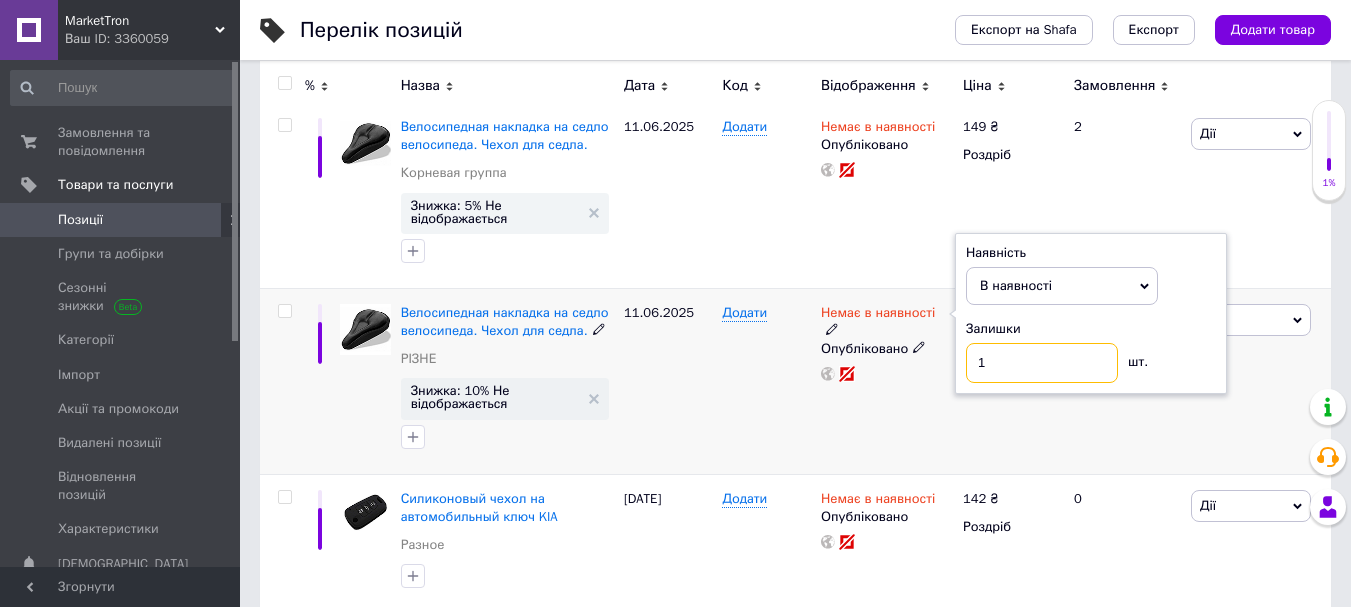 type on "1" 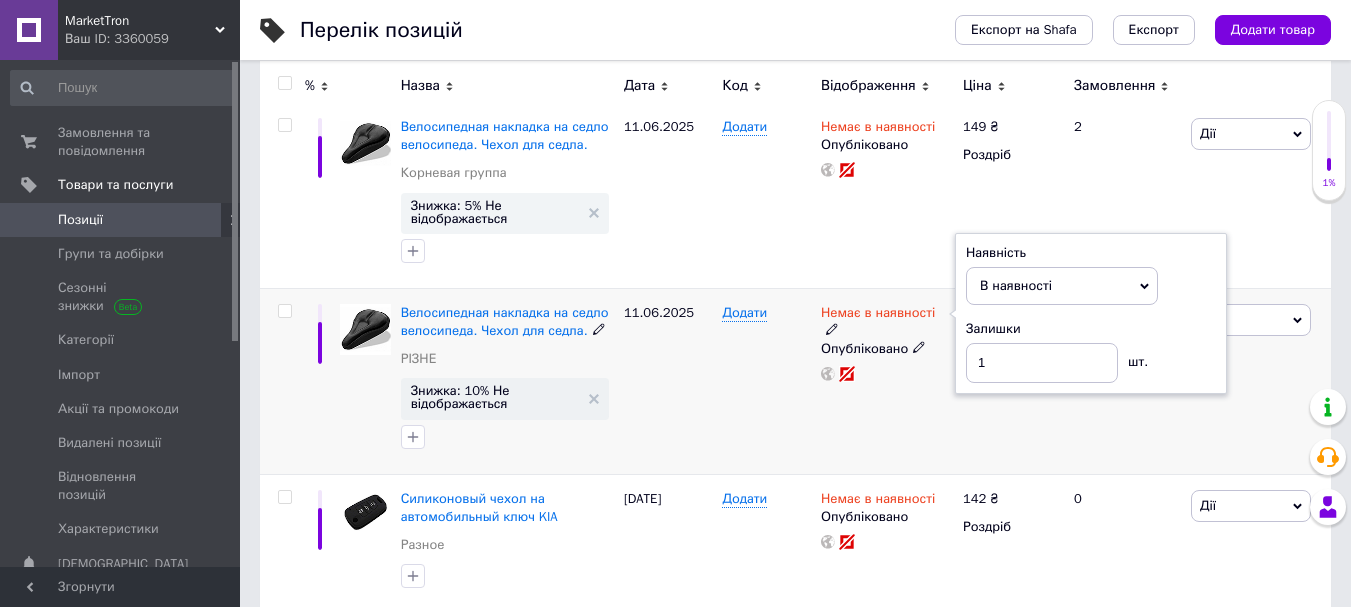 click on "Немає в наявності Наявність В наявності Немає в наявності Під замовлення Готово до відправки Залишки 1 шт. Опубліковано" at bounding box center (887, 381) 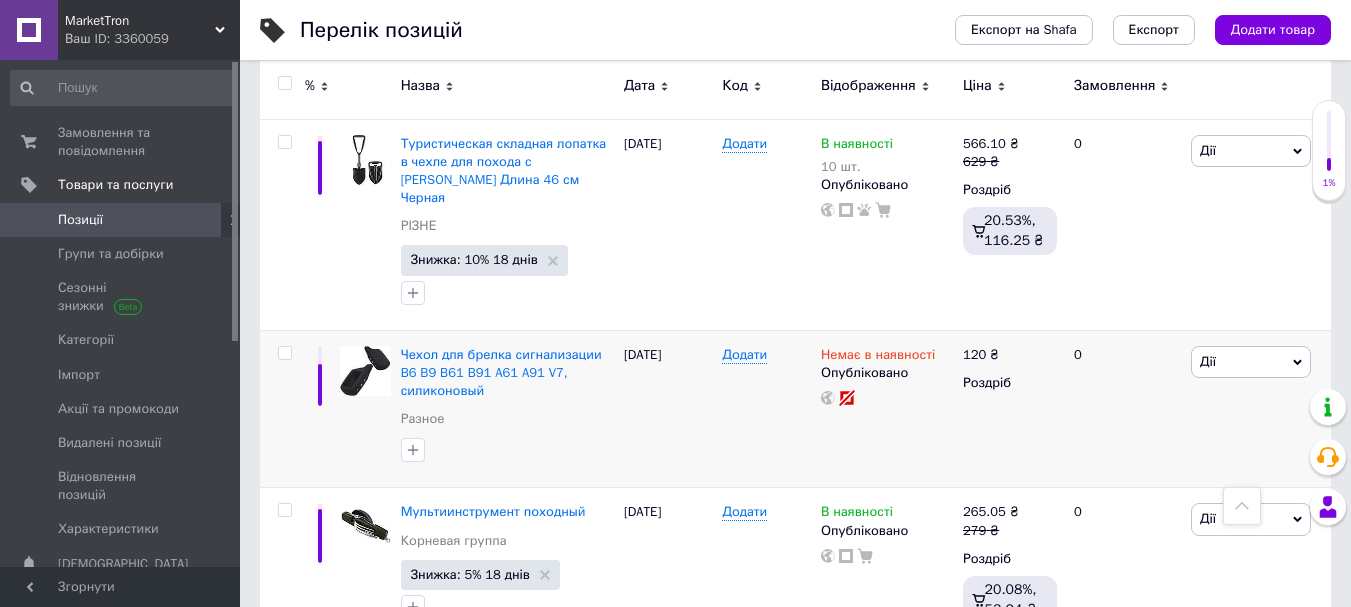 scroll, scrollTop: 1528, scrollLeft: 0, axis: vertical 